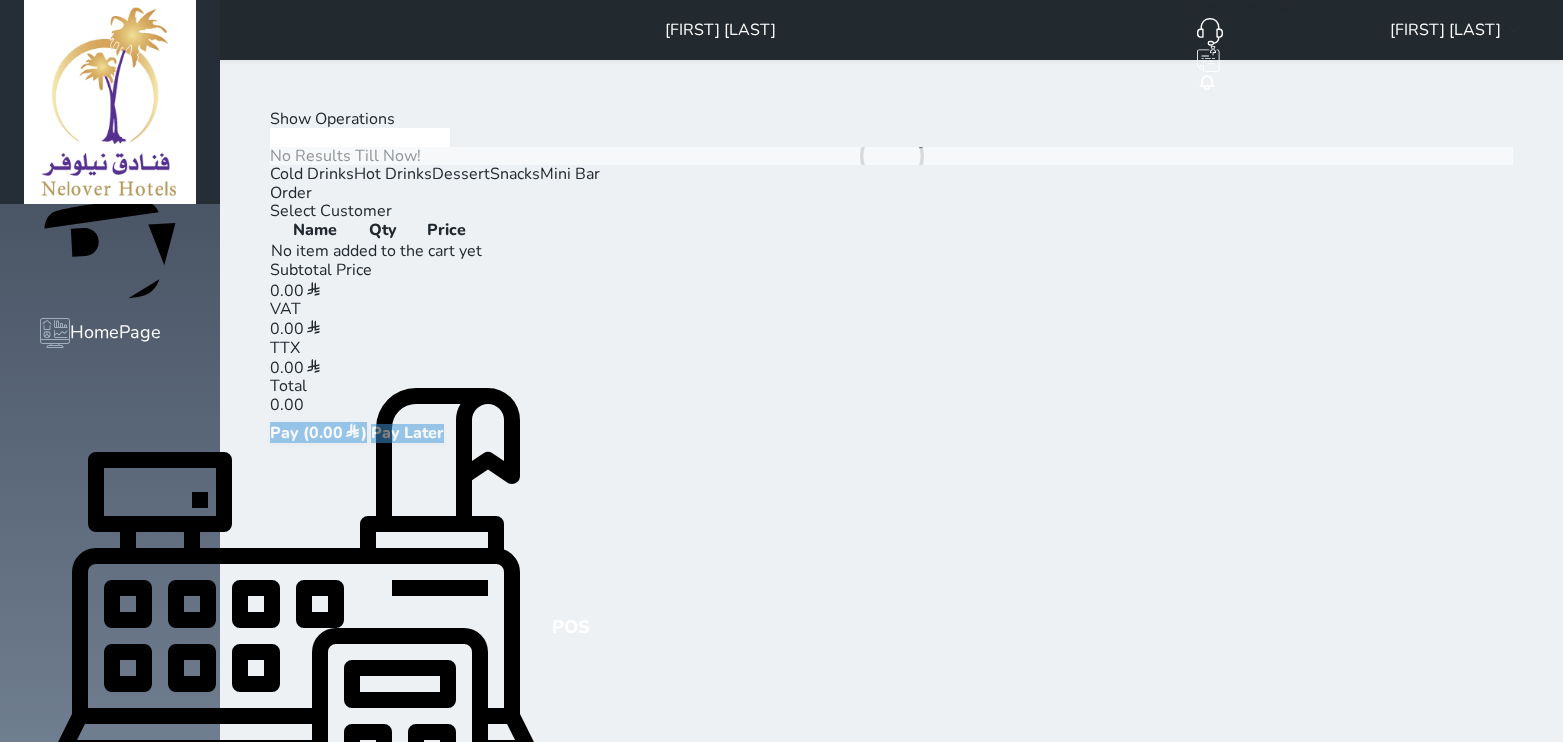 scroll, scrollTop: 0, scrollLeft: 0, axis: both 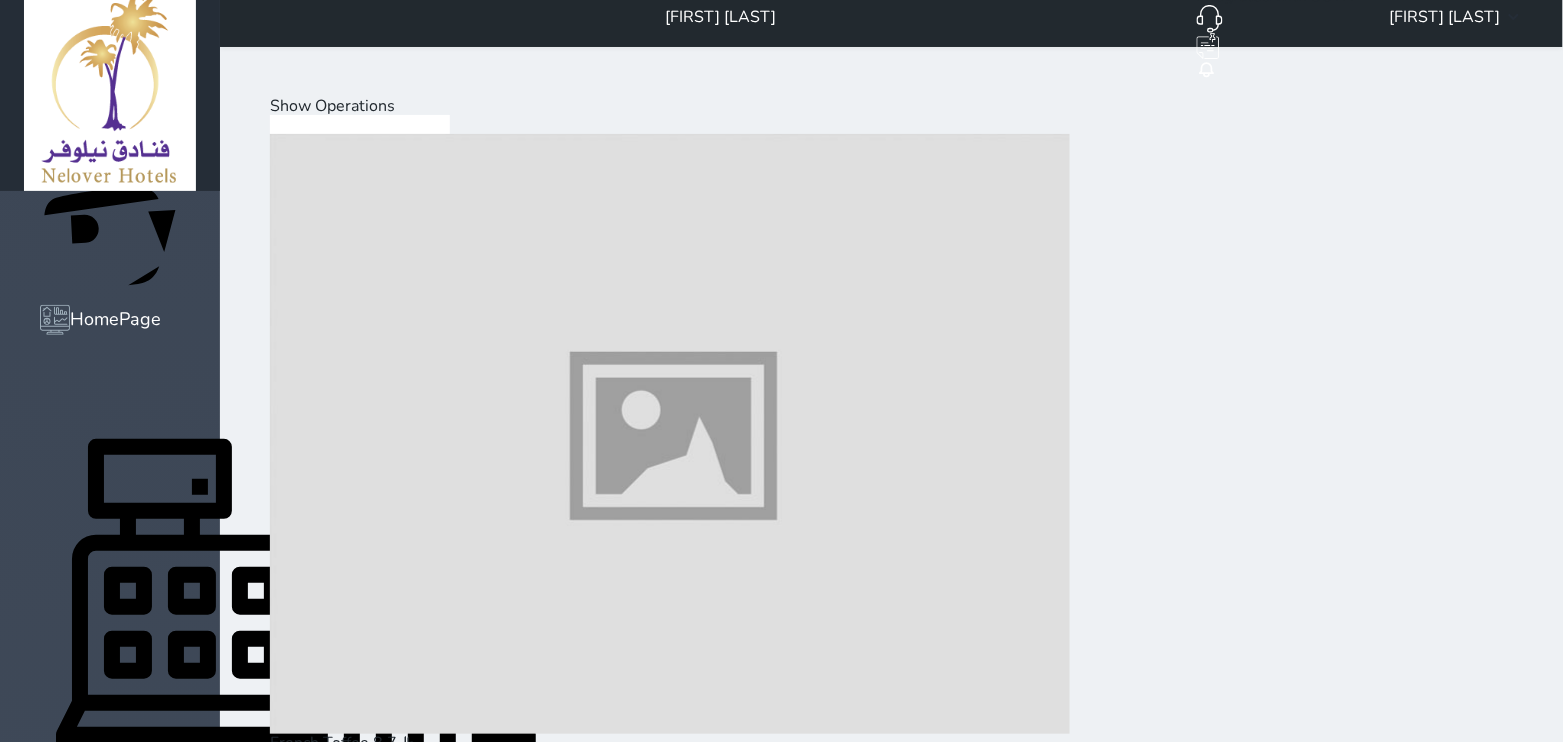click at bounding box center [670, 22147] 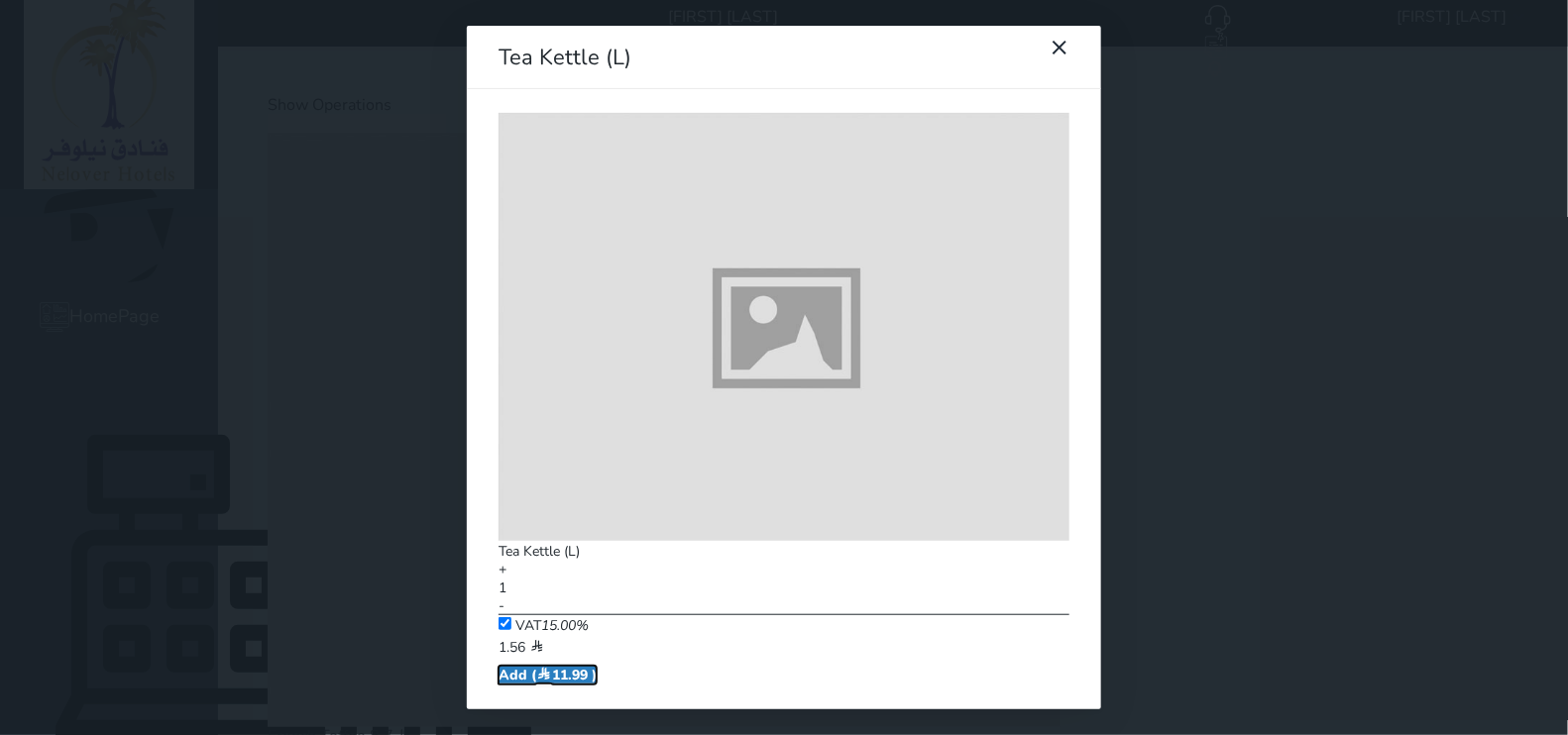 click on "Add  (    11.99 )" at bounding box center (547, 675) 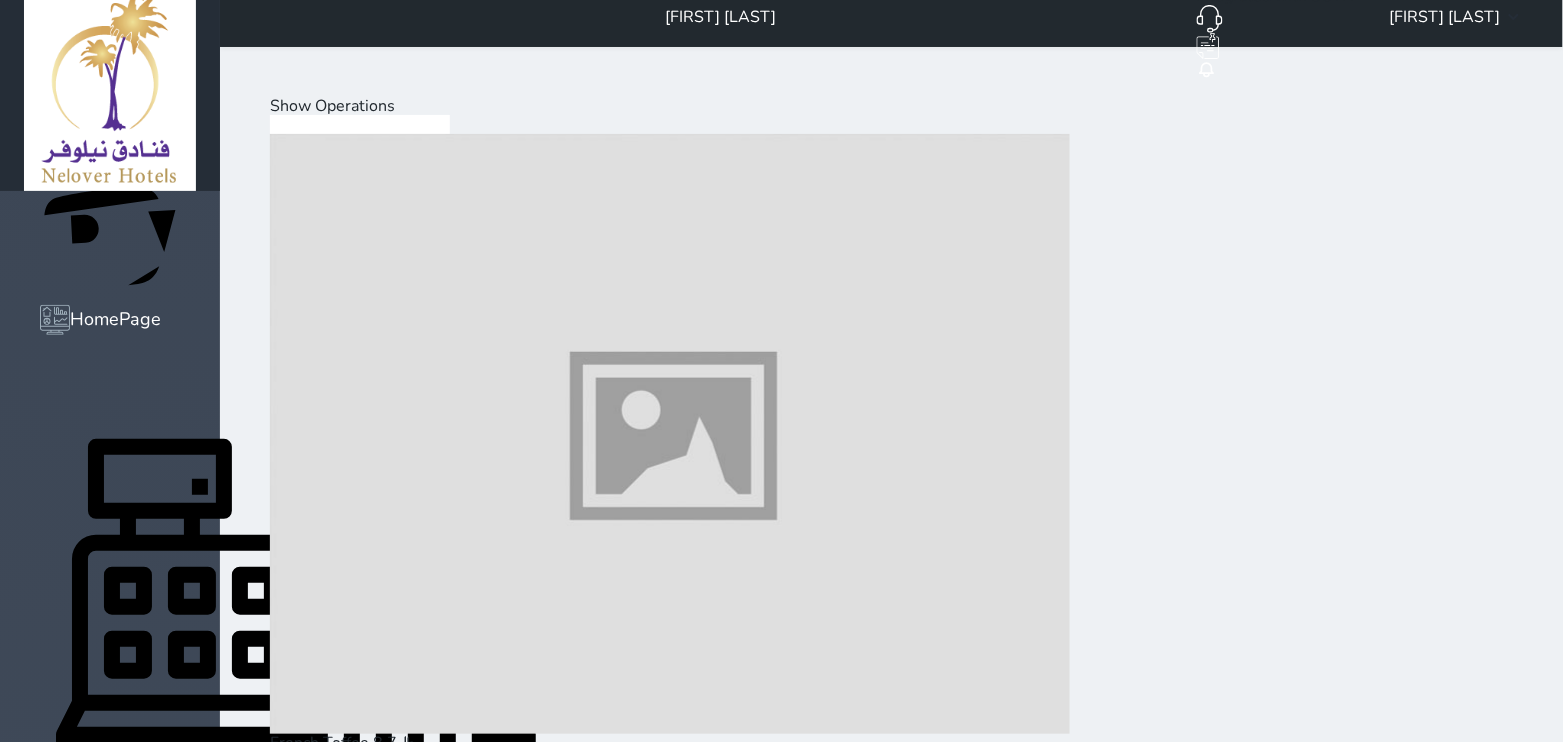 click on "Pay (11.99  )" at bounding box center [331, 24046] 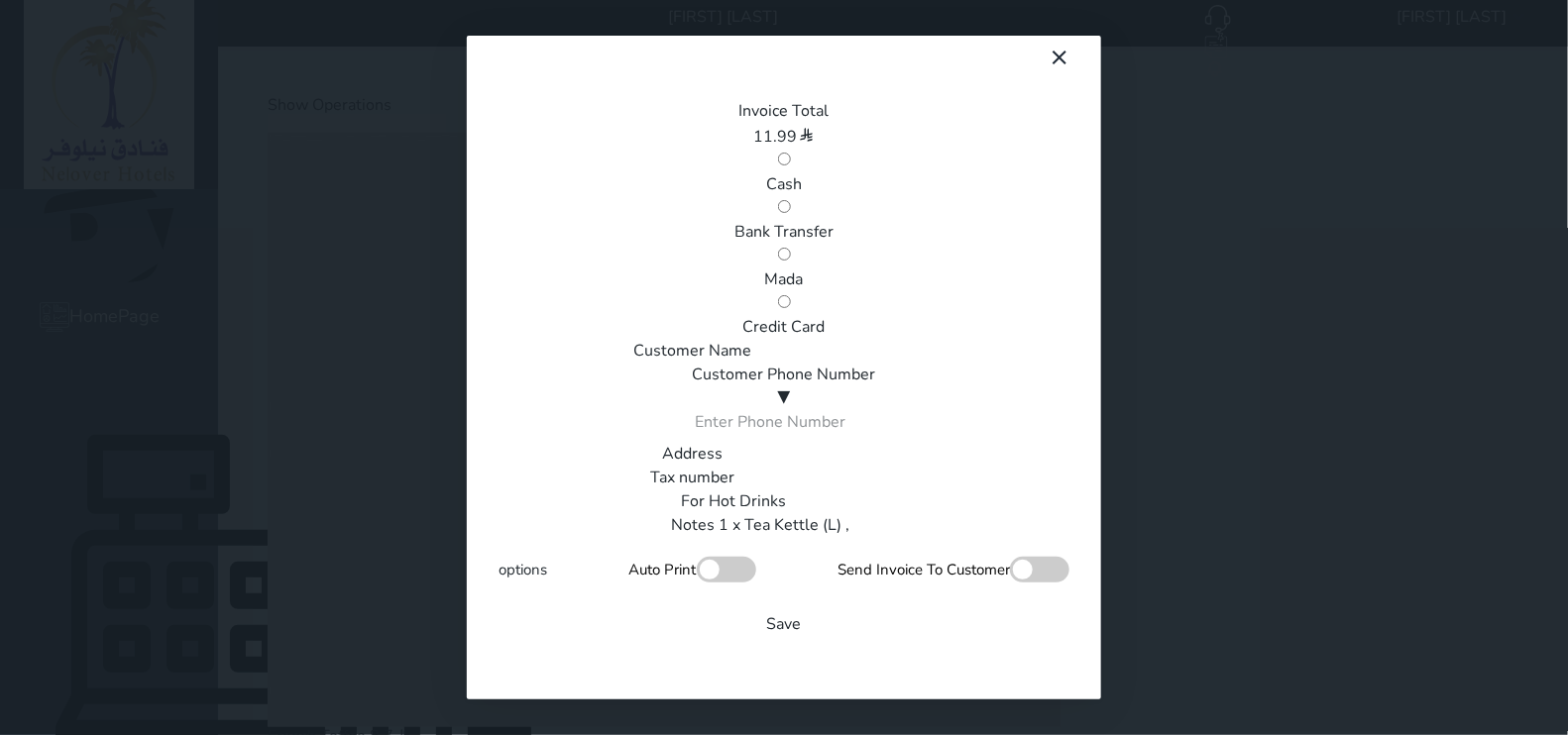 scroll, scrollTop: 0, scrollLeft: 0, axis: both 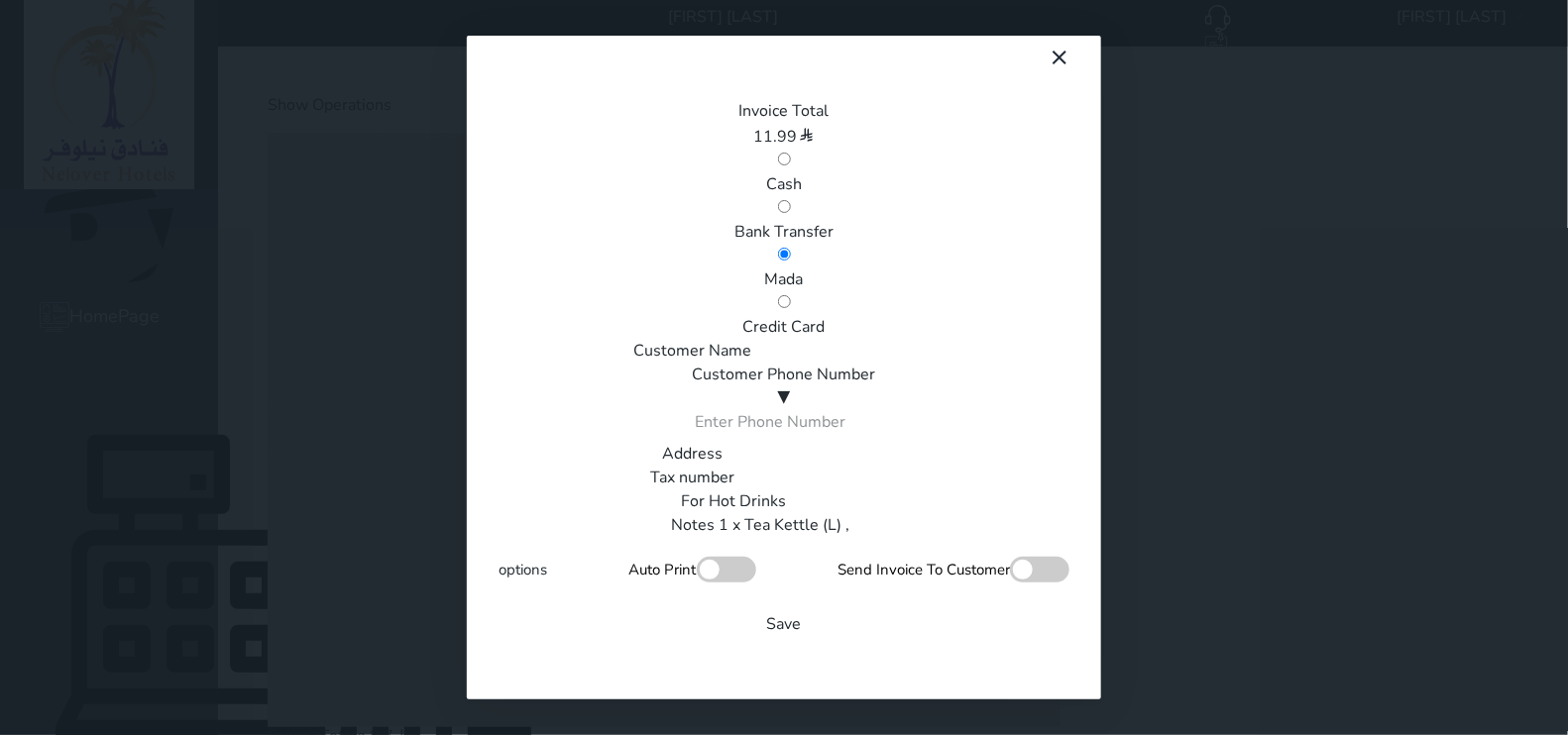 click on "Invoice Total   11.99      Cash     Bank Transfer     Mada     Credit Card   Customer Name     Customer Phone Number       ▼     Afghanistan (‫افغانستان‬‎)   +93   Albania (Shqipëri)   +355   Algeria (‫الجزائر‬‎)   +213   American Samoa   +1684   Andorra   +376   Angola   +244   Anguilla   +1264   Antigua and Barbuda   +1268   Argentina   +54   Armenia (Հայաստան)   +374   Aruba   +297   Australia   +61   Austria (Österreich)   +43   Azerbaijan (Azərbaycan)   +994   Bahamas   +1242   Bahrain (‫البحرين‬‎)   +973   Bangladesh (বাংলাদেশ)   +880   Barbados   +1246   Belarus (Беларусь)   +375   Belgium (België)   +32   Belize   +501   Benin (Bénin)   +229   Bermuda   +1441   Bhutan (འབྲུག)   +975   Bolivia   +591   Bosnia and Herzegovina (Босна и Херцеговина)   +387   Botswana   +267   Brazil (Brasil)   +55   British Indian Ocean Territory   +246   British Virgin Islands   +1284   Brunei   +673     +359" at bounding box center (784, 368) 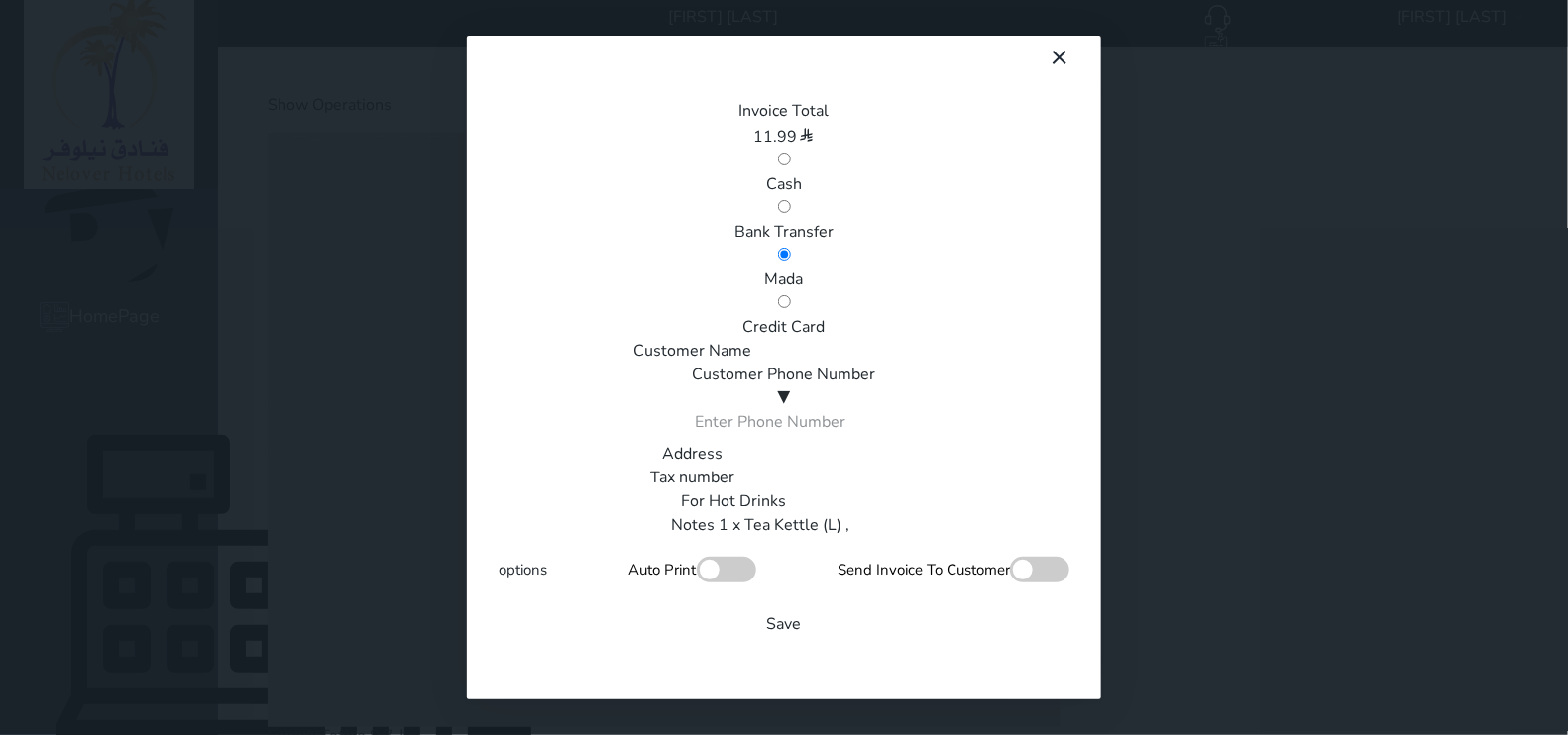 click at bounding box center [727, 570] 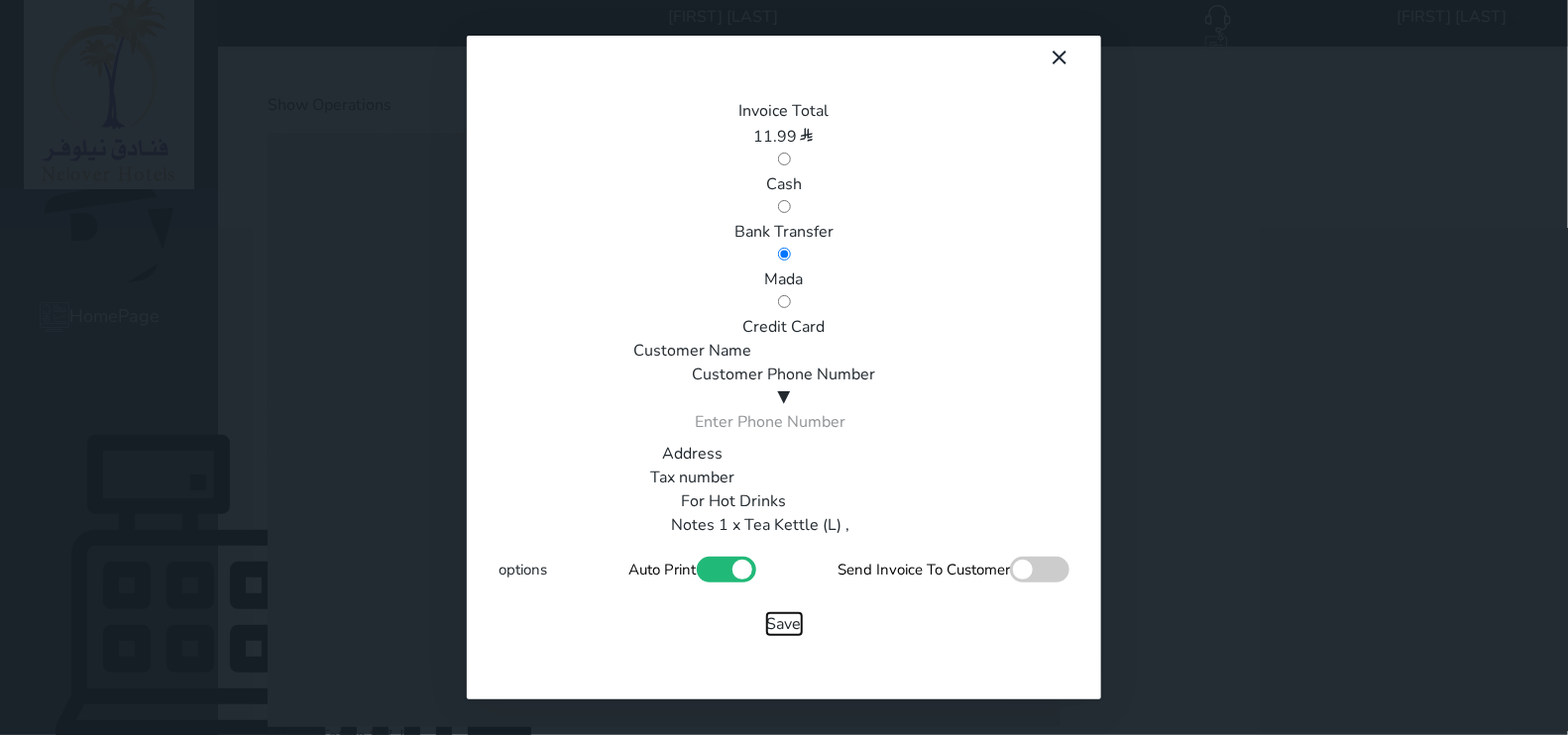click on "Save" at bounding box center (784, 624) 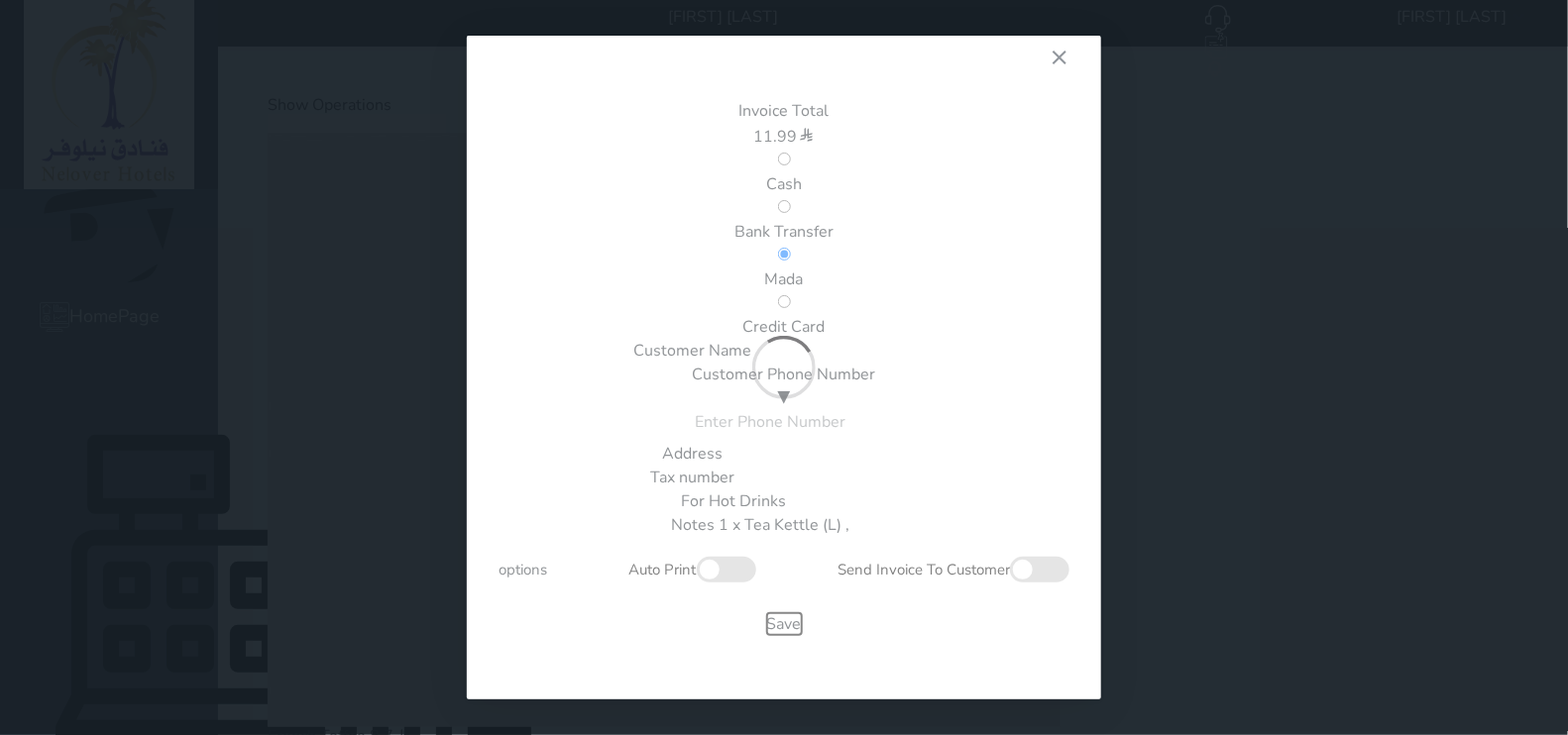 type 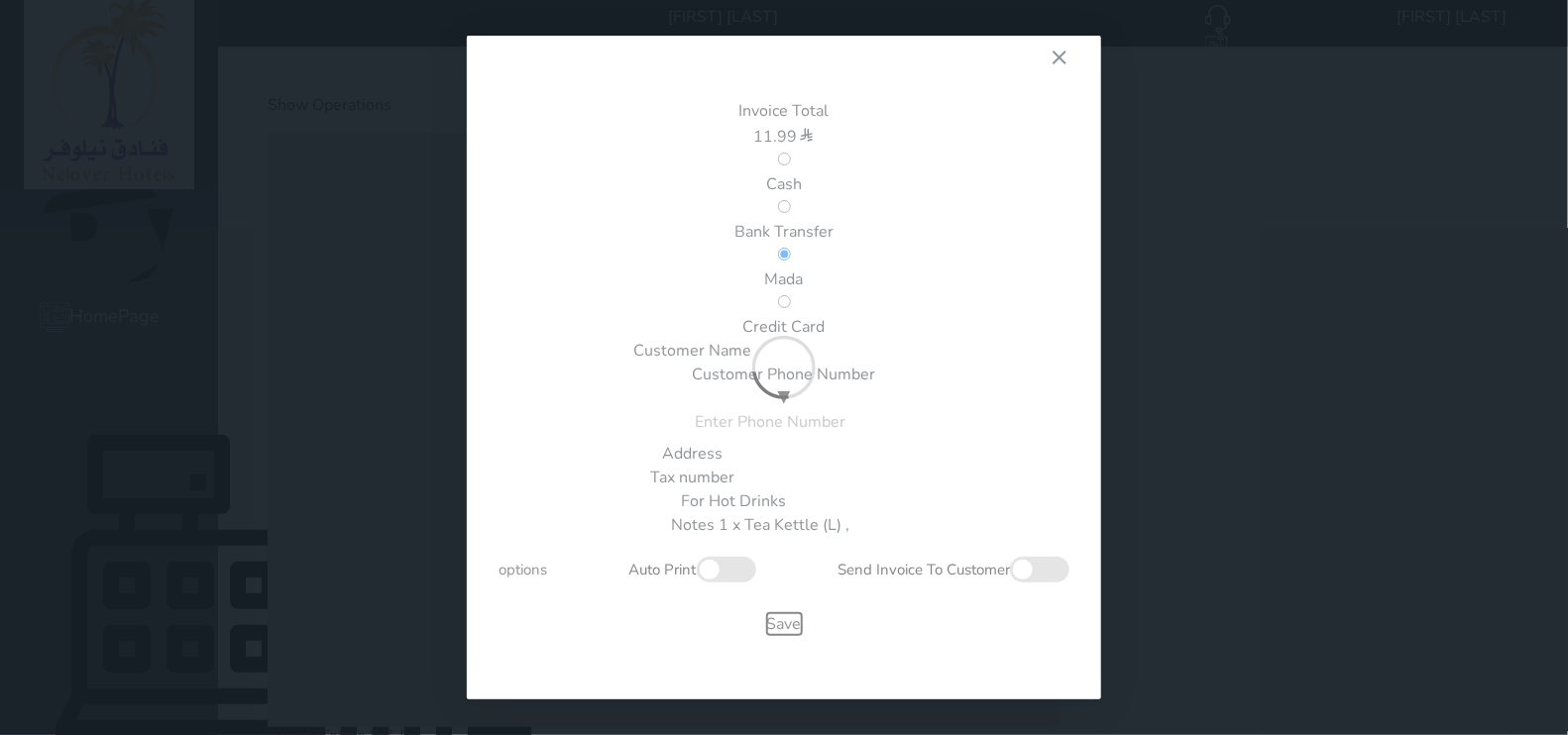 checkbox on "false" 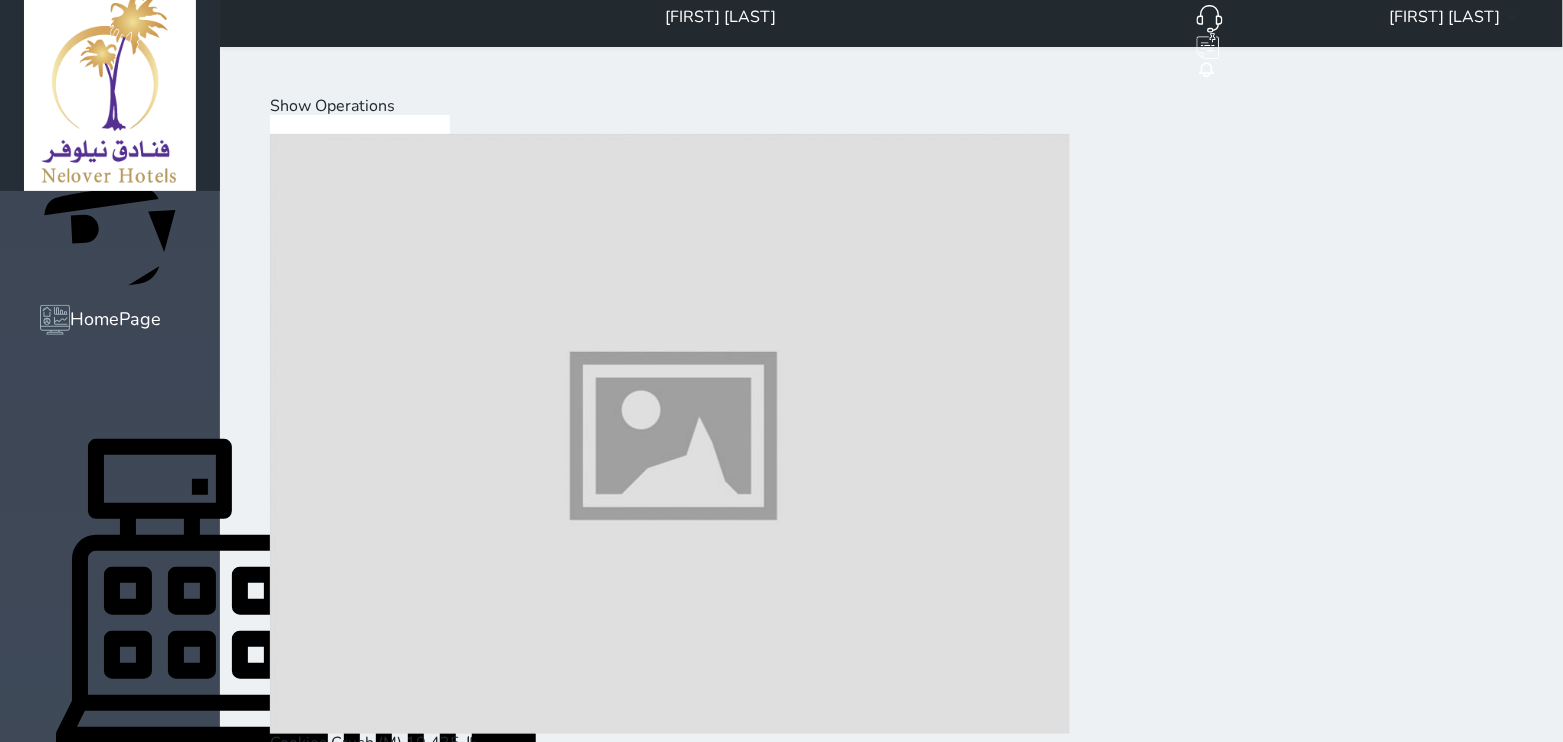 click on "Show Operations" at bounding box center (332, 106) 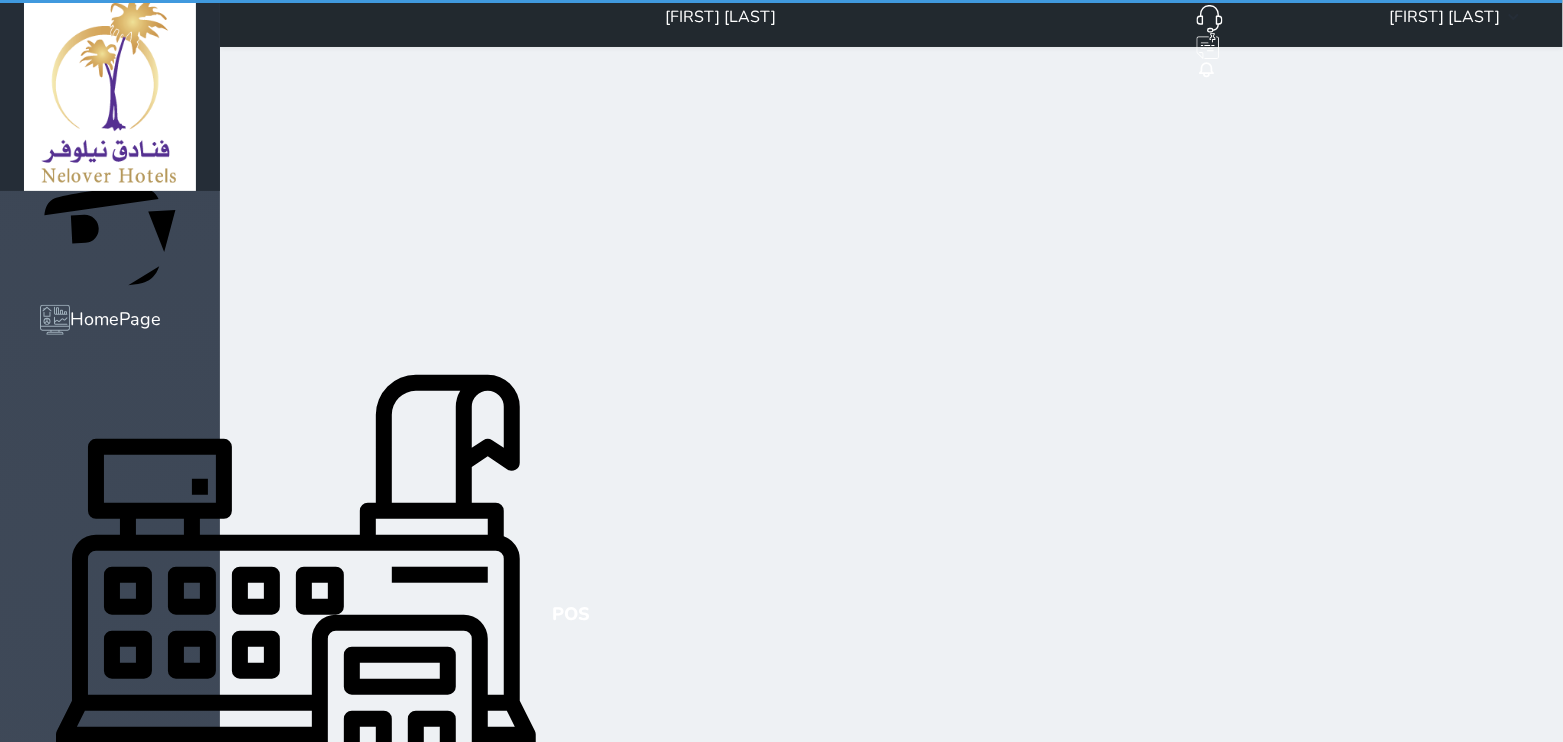 scroll, scrollTop: 0, scrollLeft: 0, axis: both 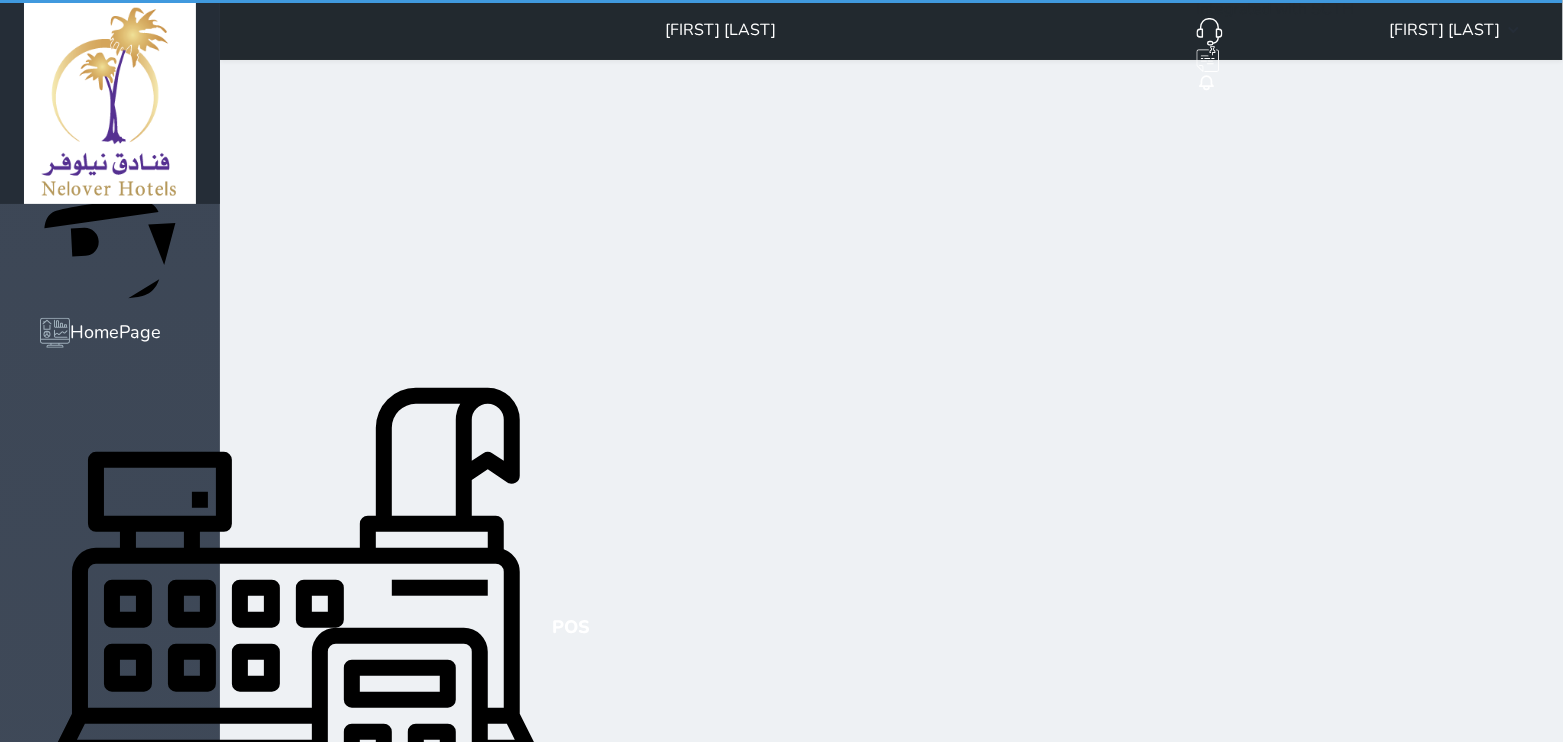 select on "invoice" 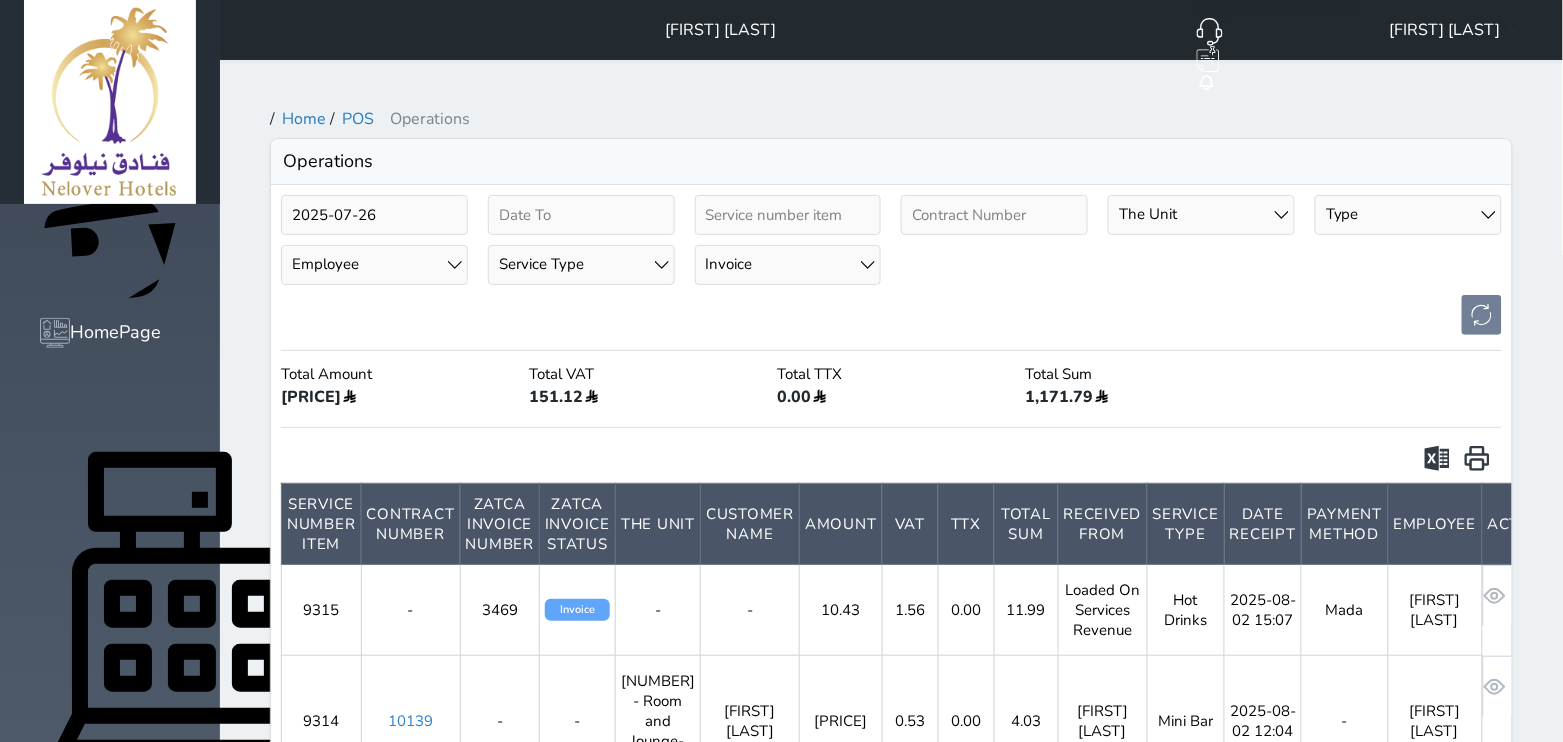 click 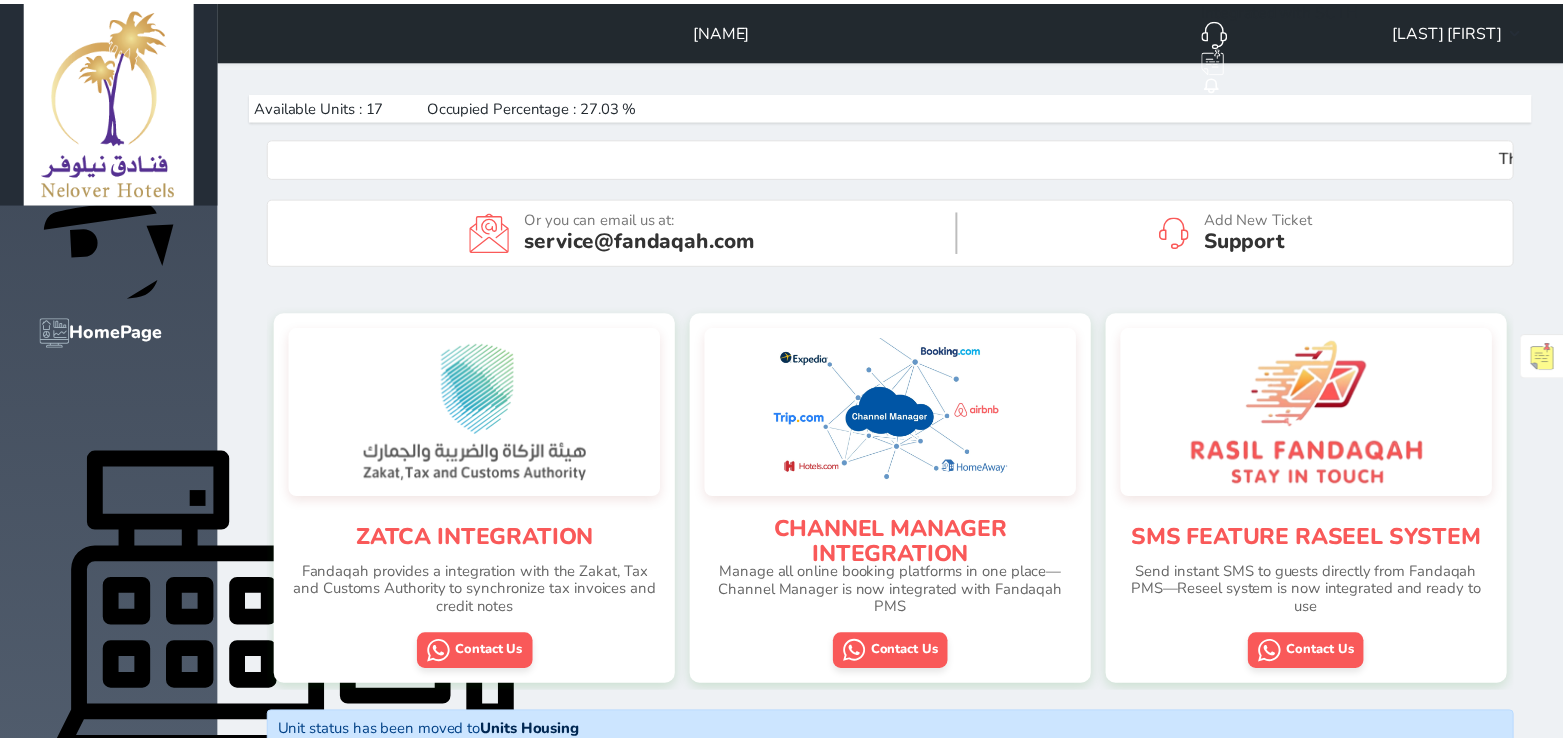 scroll, scrollTop: 0, scrollLeft: 0, axis: both 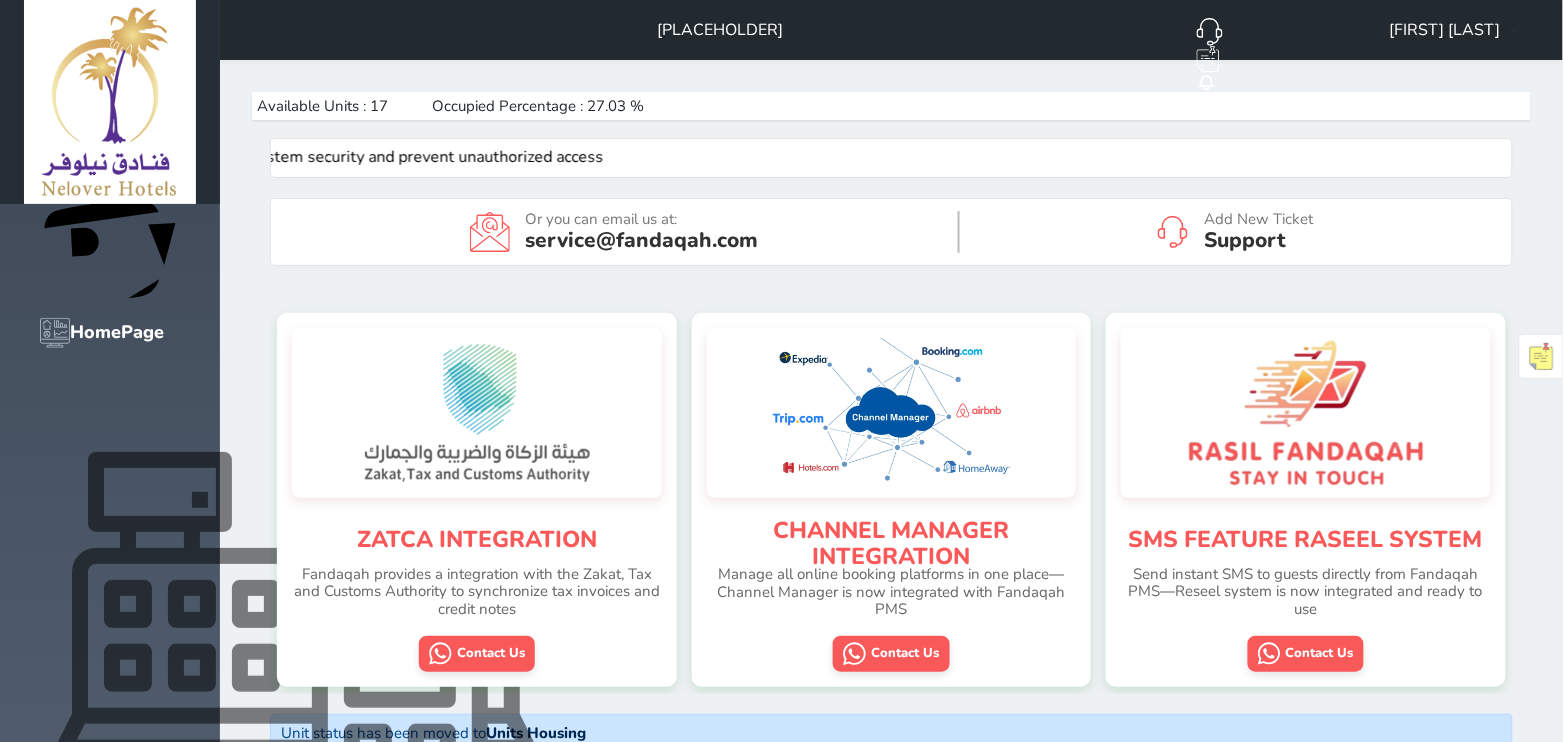 click on "POS" at bounding box center [570, 627] 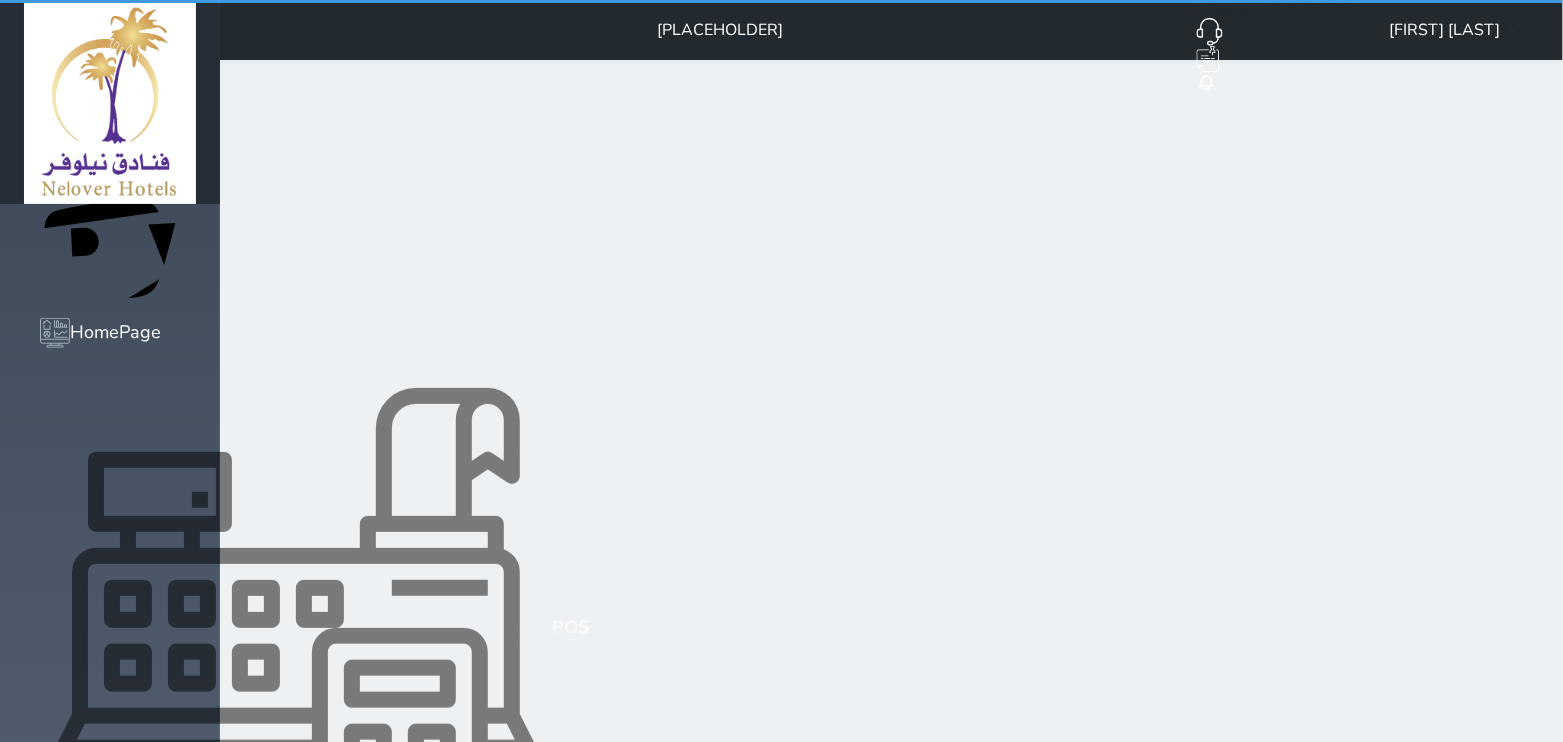 click on "POS" at bounding box center (571, 627) 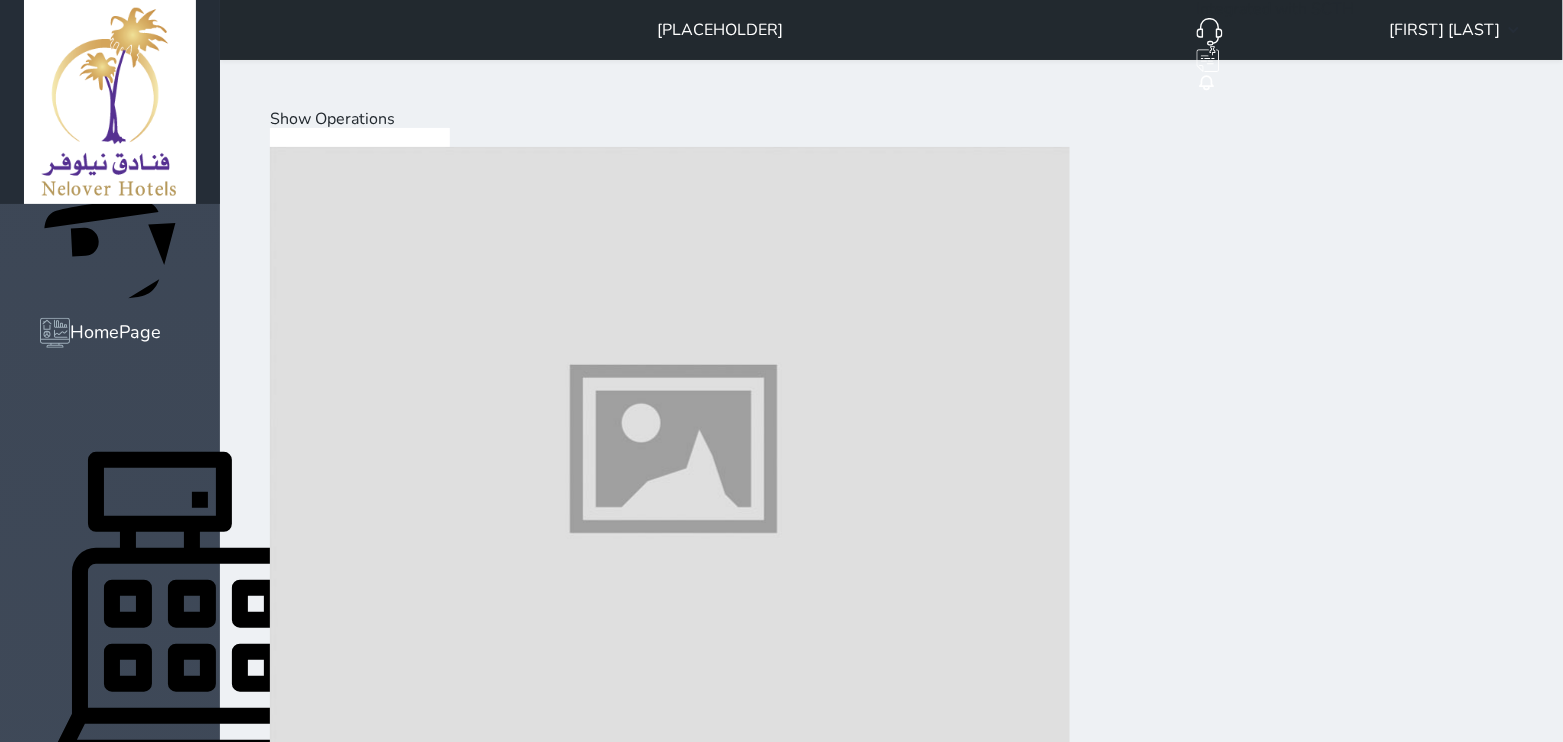 click on "Show Operations" at bounding box center [332, 119] 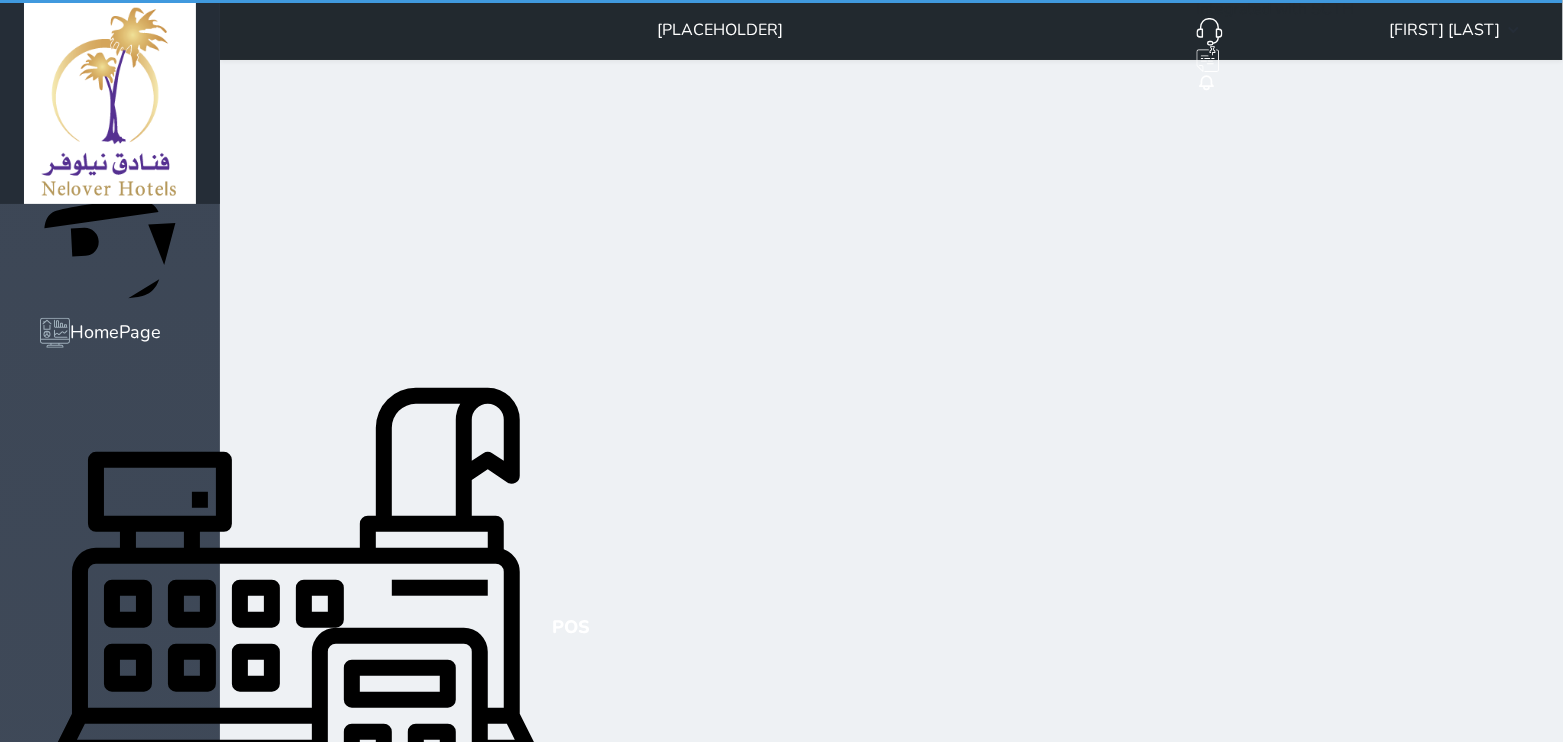 select on "invoice" 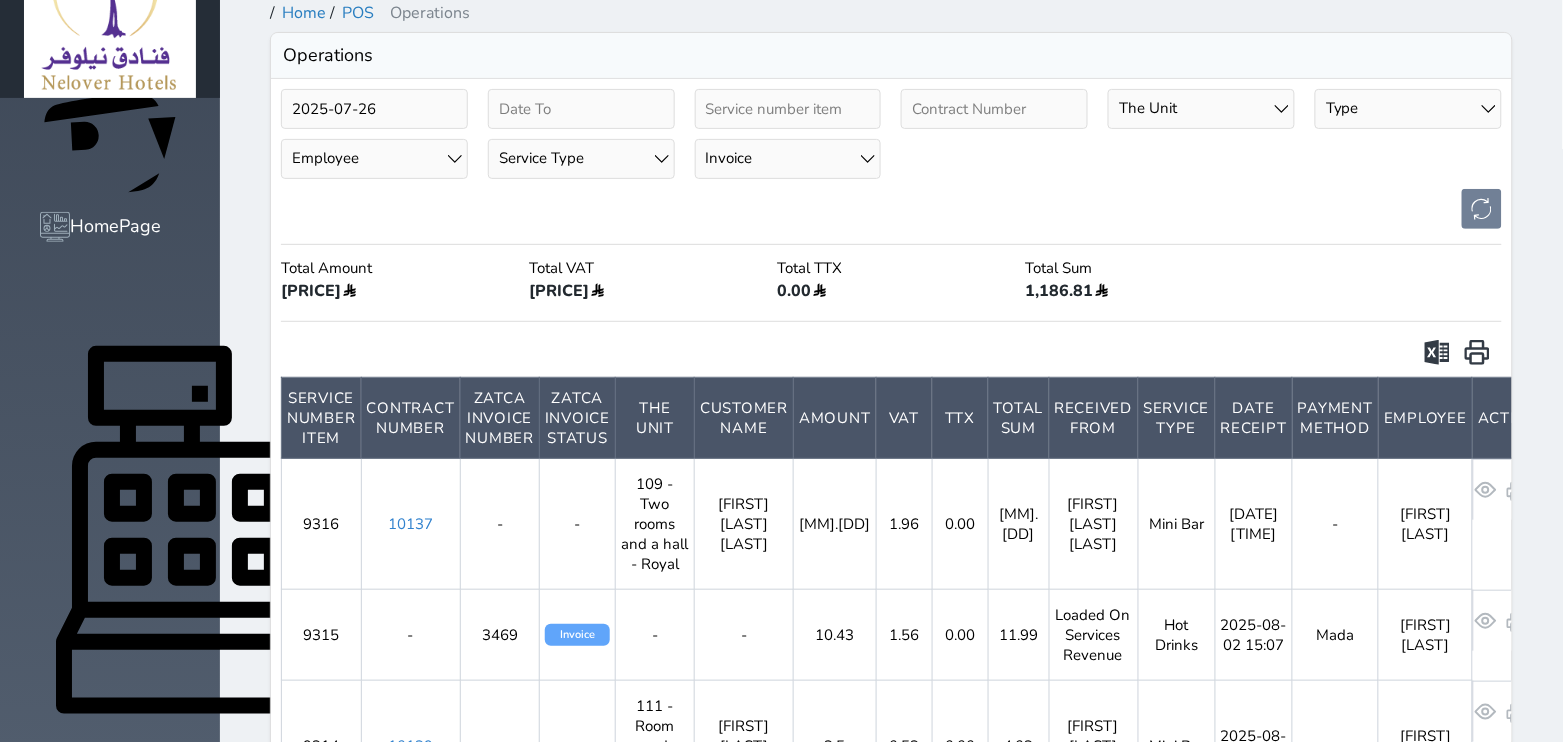 scroll, scrollTop: 125, scrollLeft: 0, axis: vertical 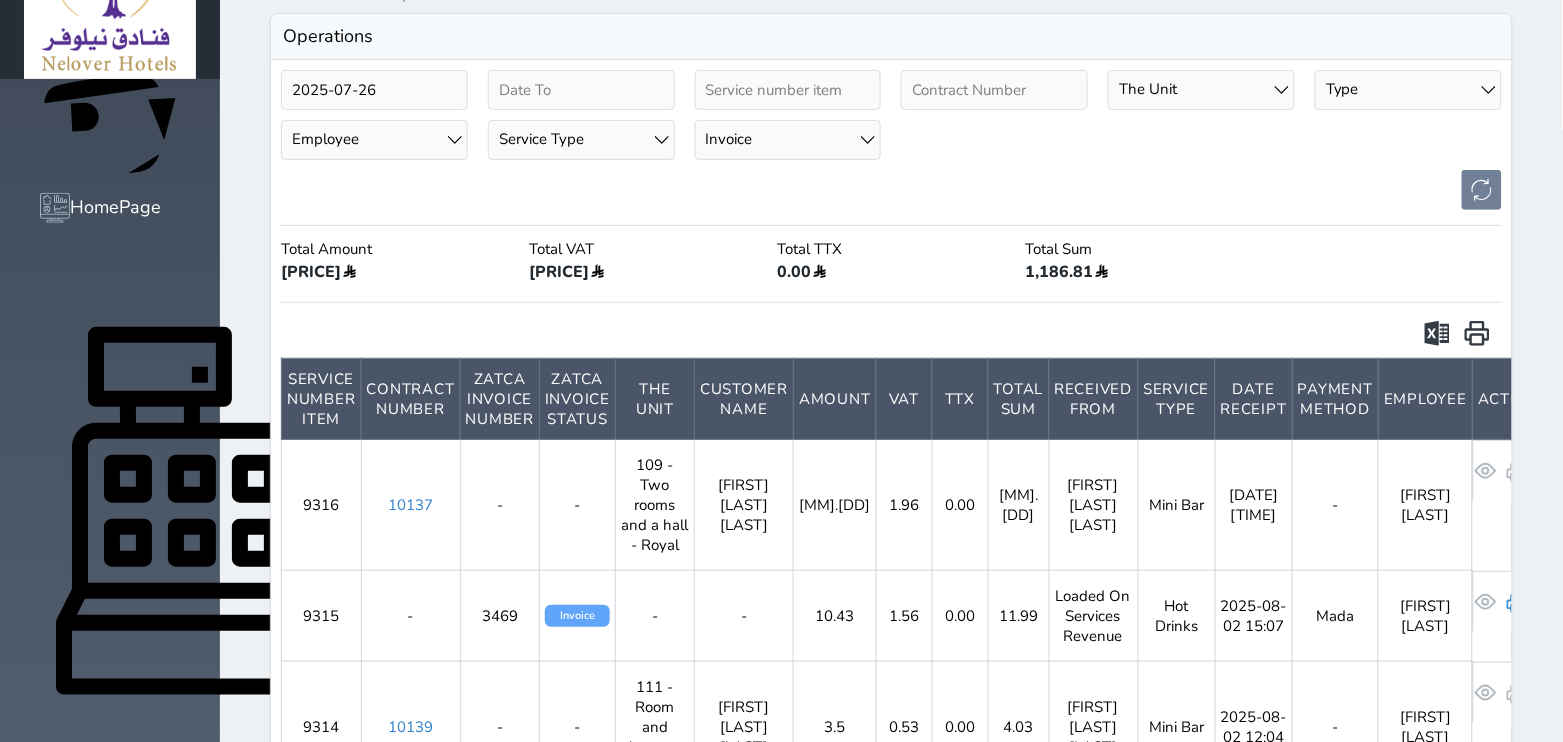 click 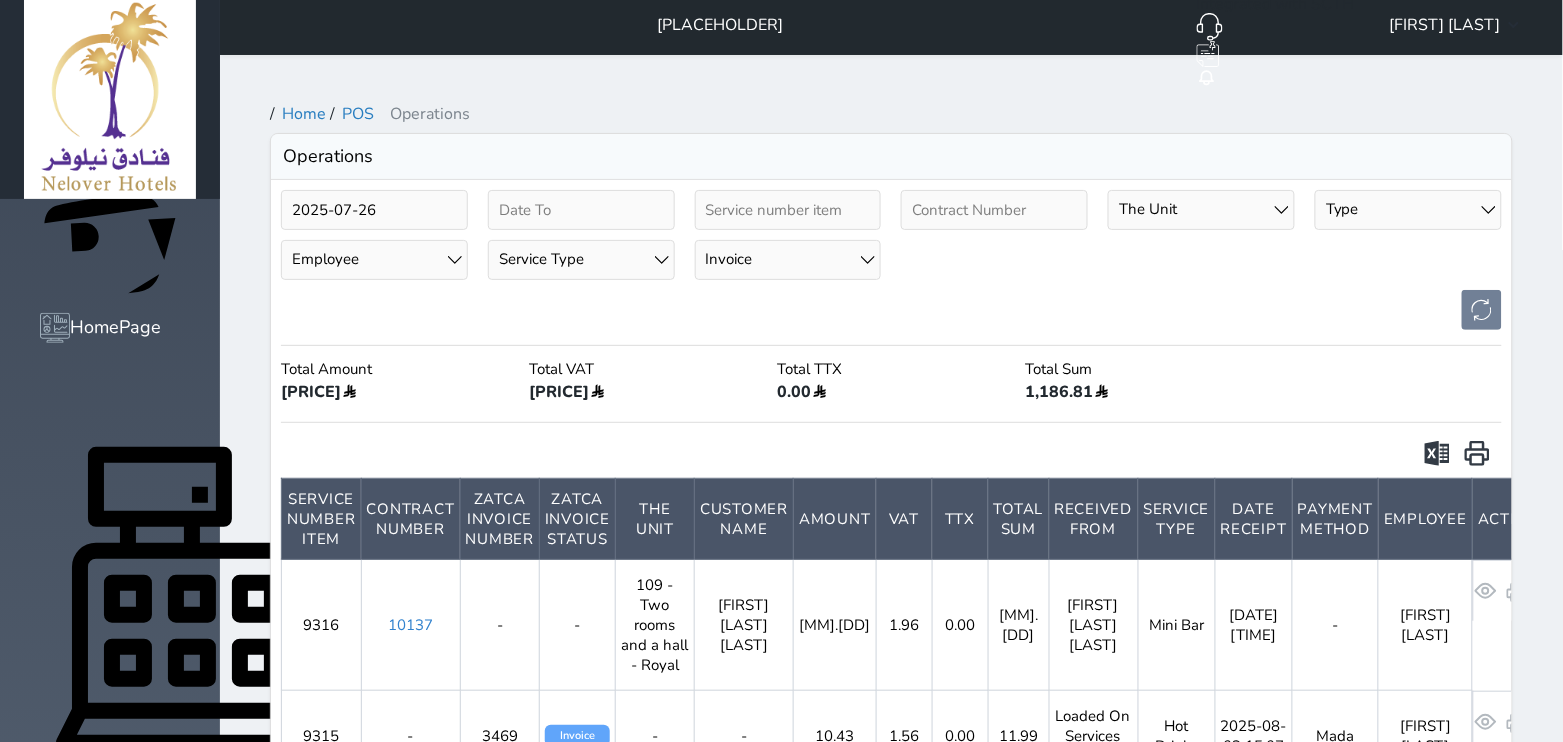 scroll, scrollTop: 0, scrollLeft: 0, axis: both 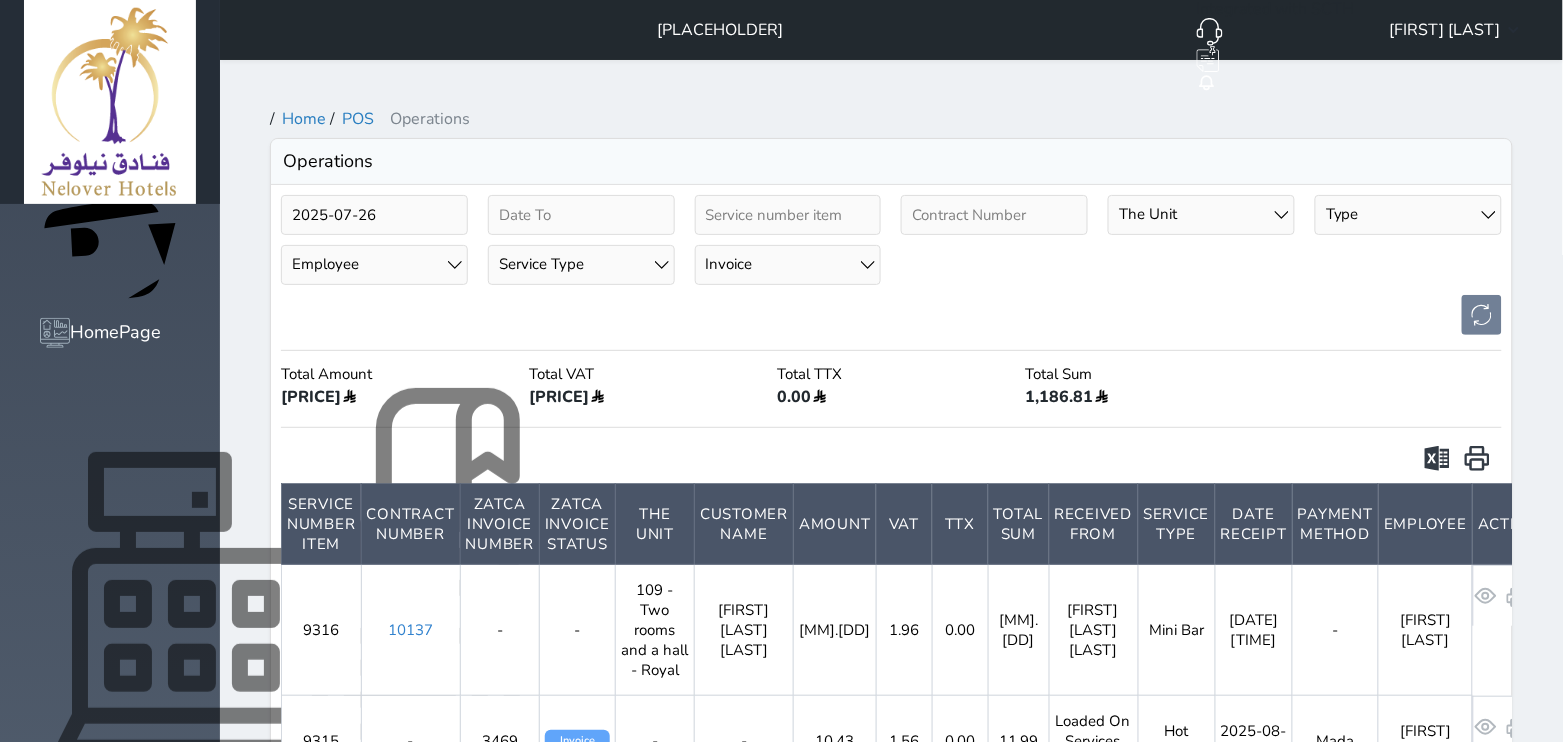 click 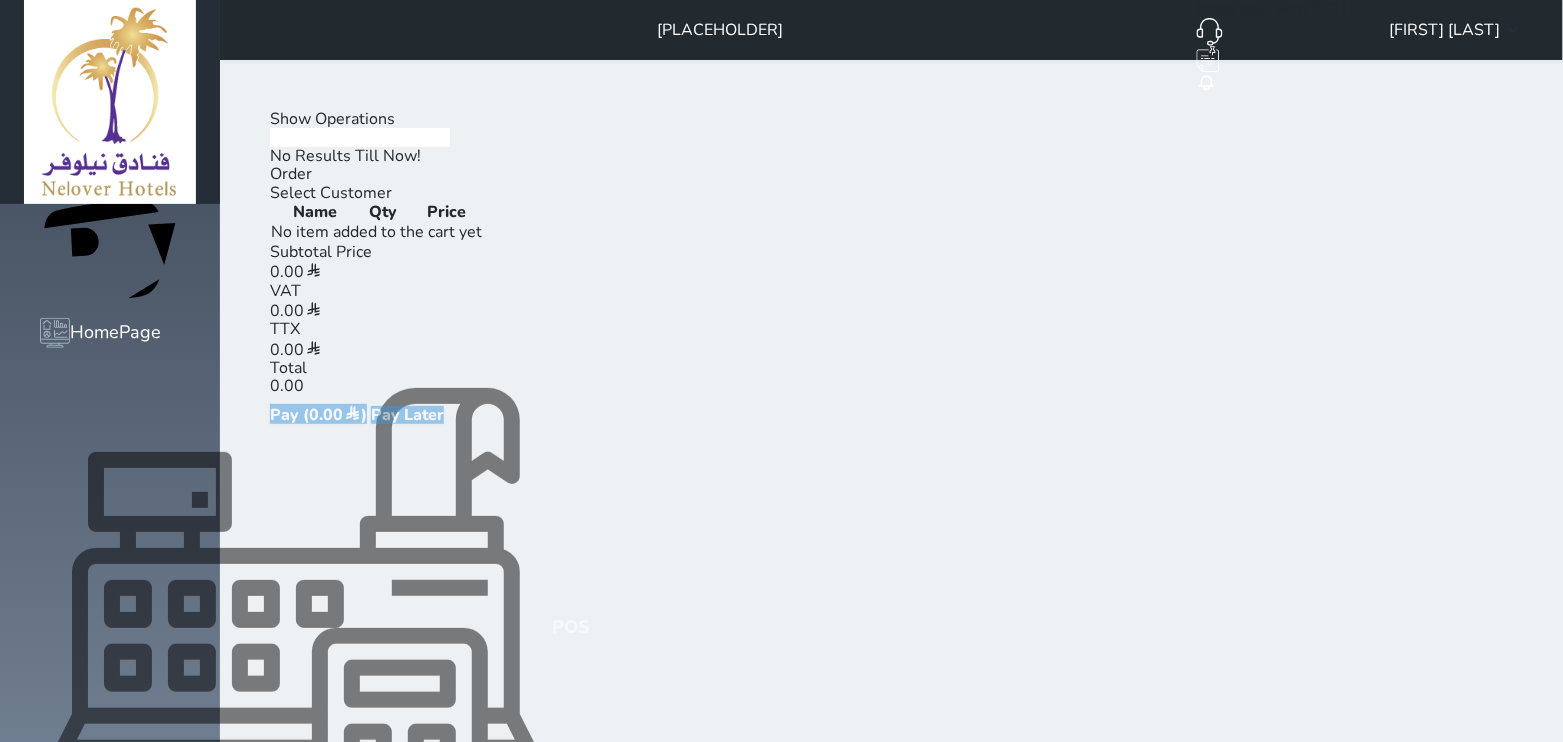 click on "POS" at bounding box center (571, 627) 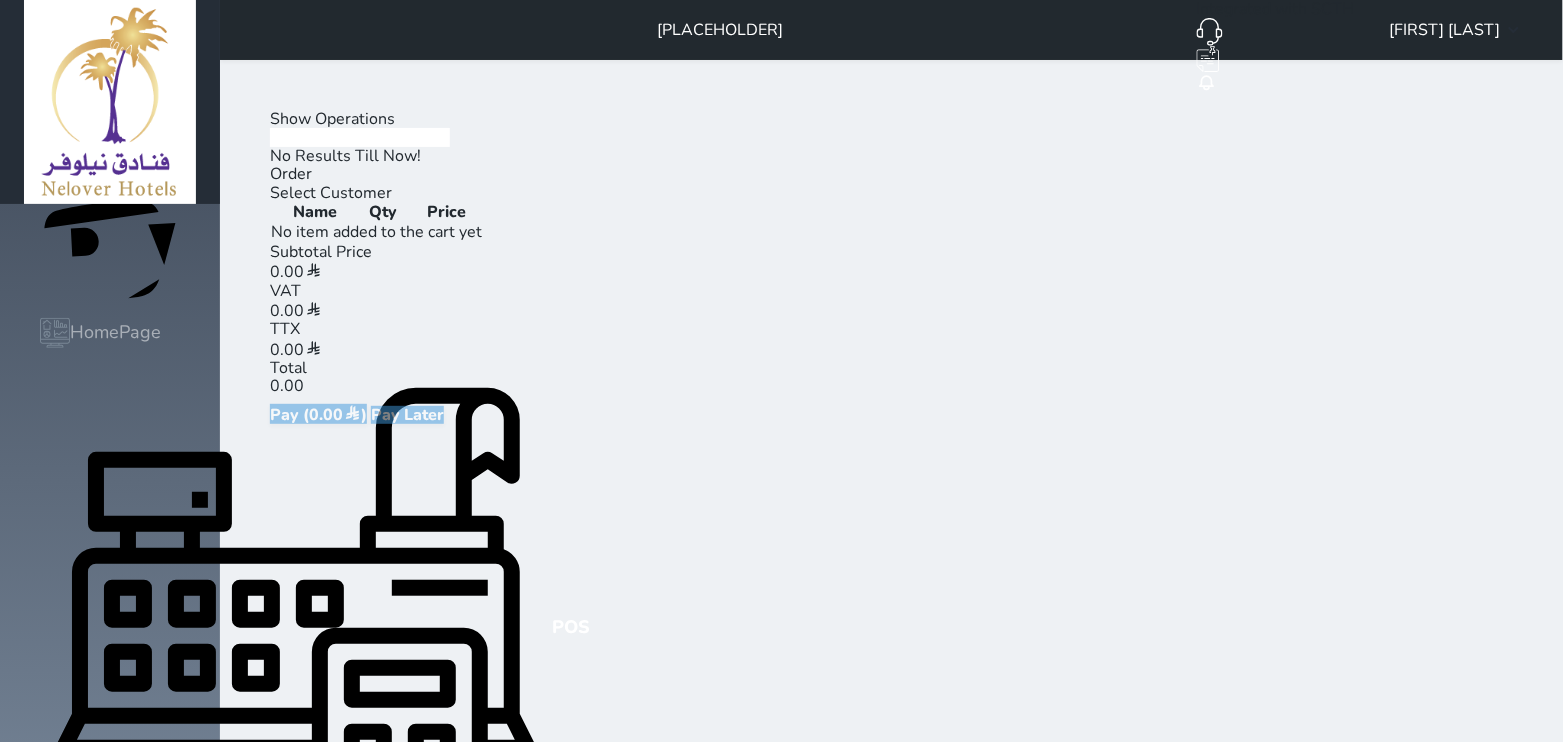 click 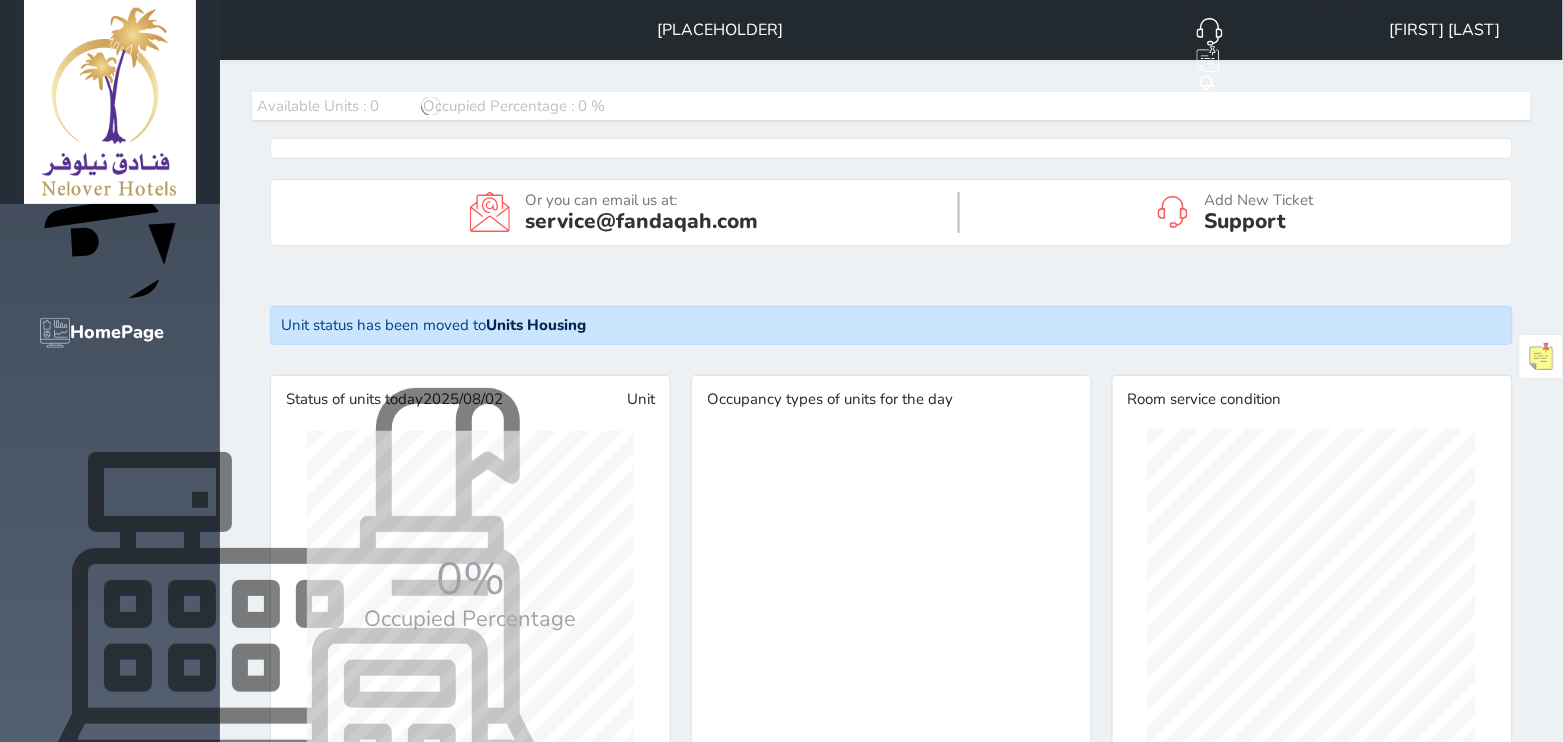 scroll, scrollTop: 999672, scrollLeft: 999588, axis: both 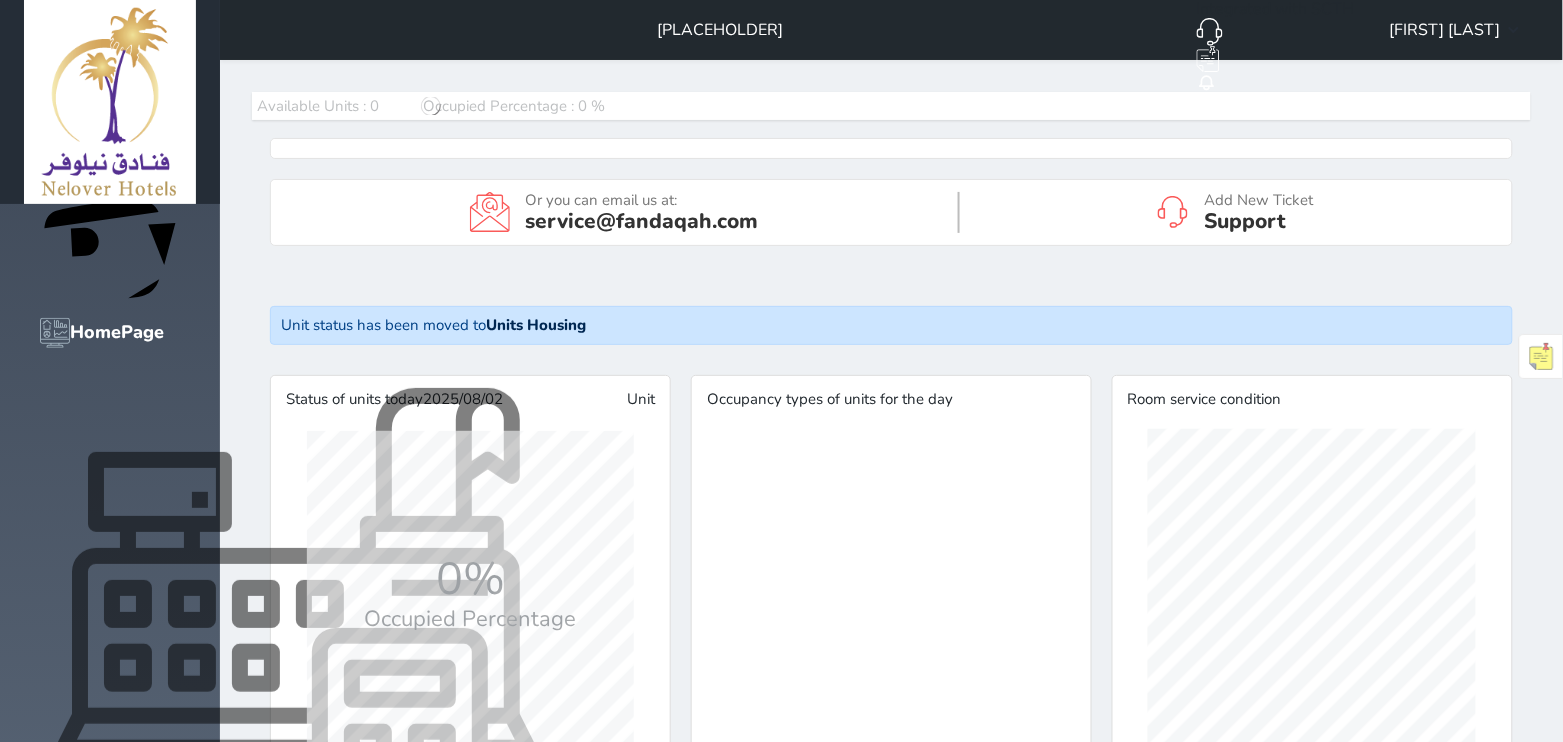 click 